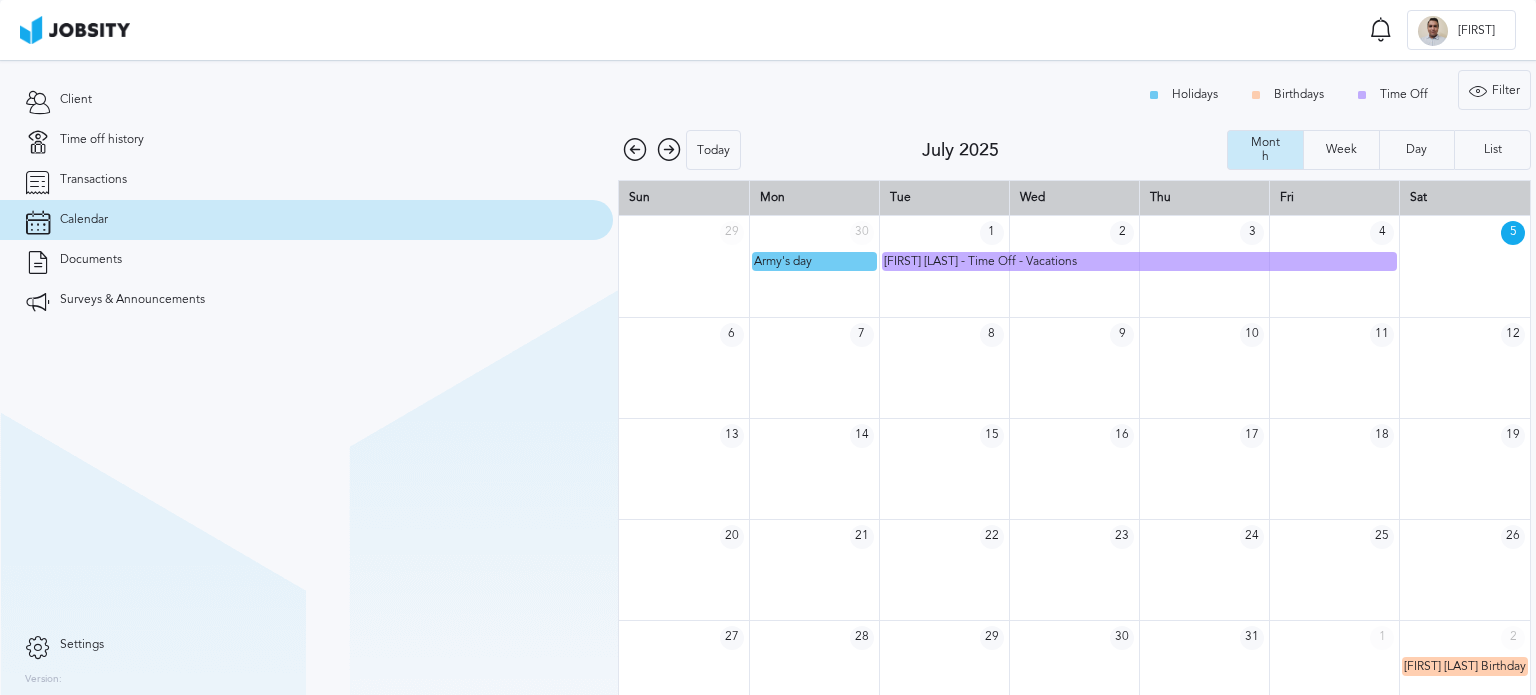 scroll, scrollTop: 0, scrollLeft: 0, axis: both 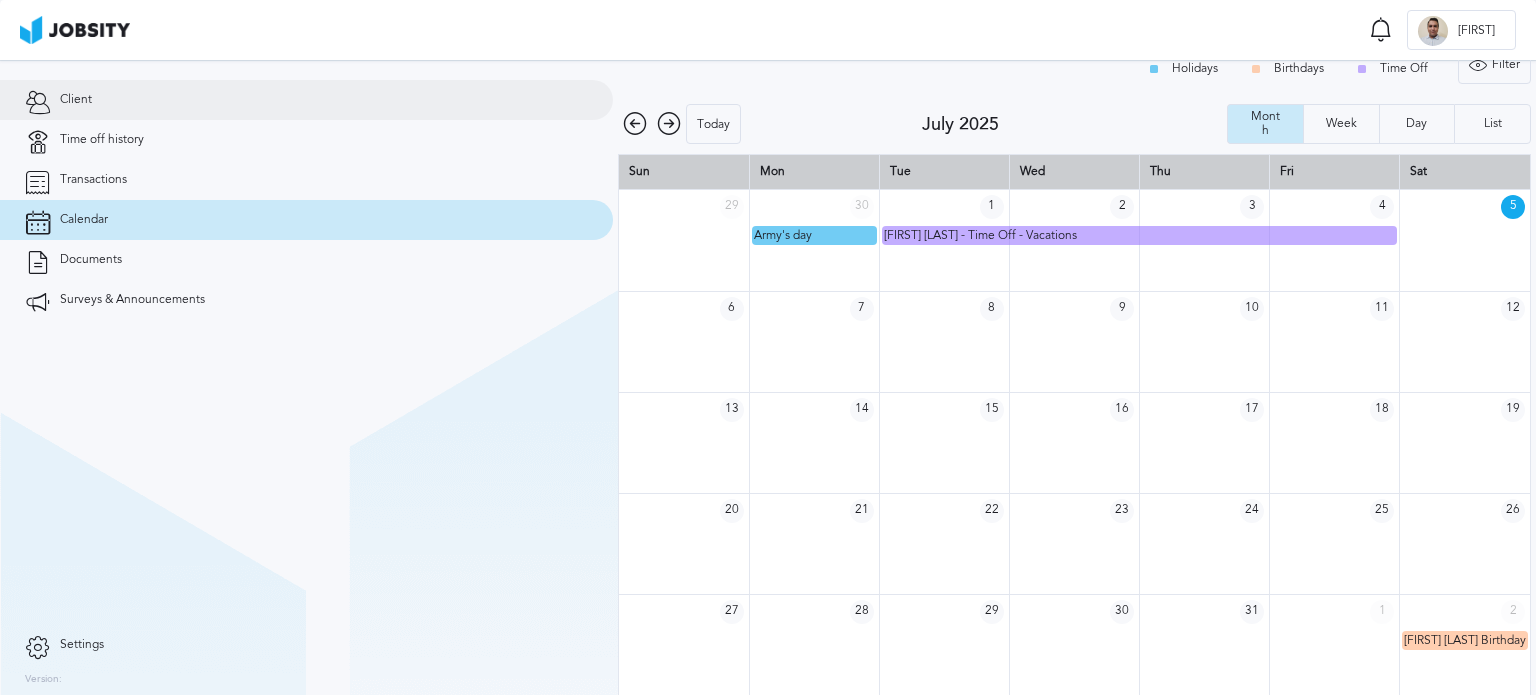 click on "Client" at bounding box center [306, 100] 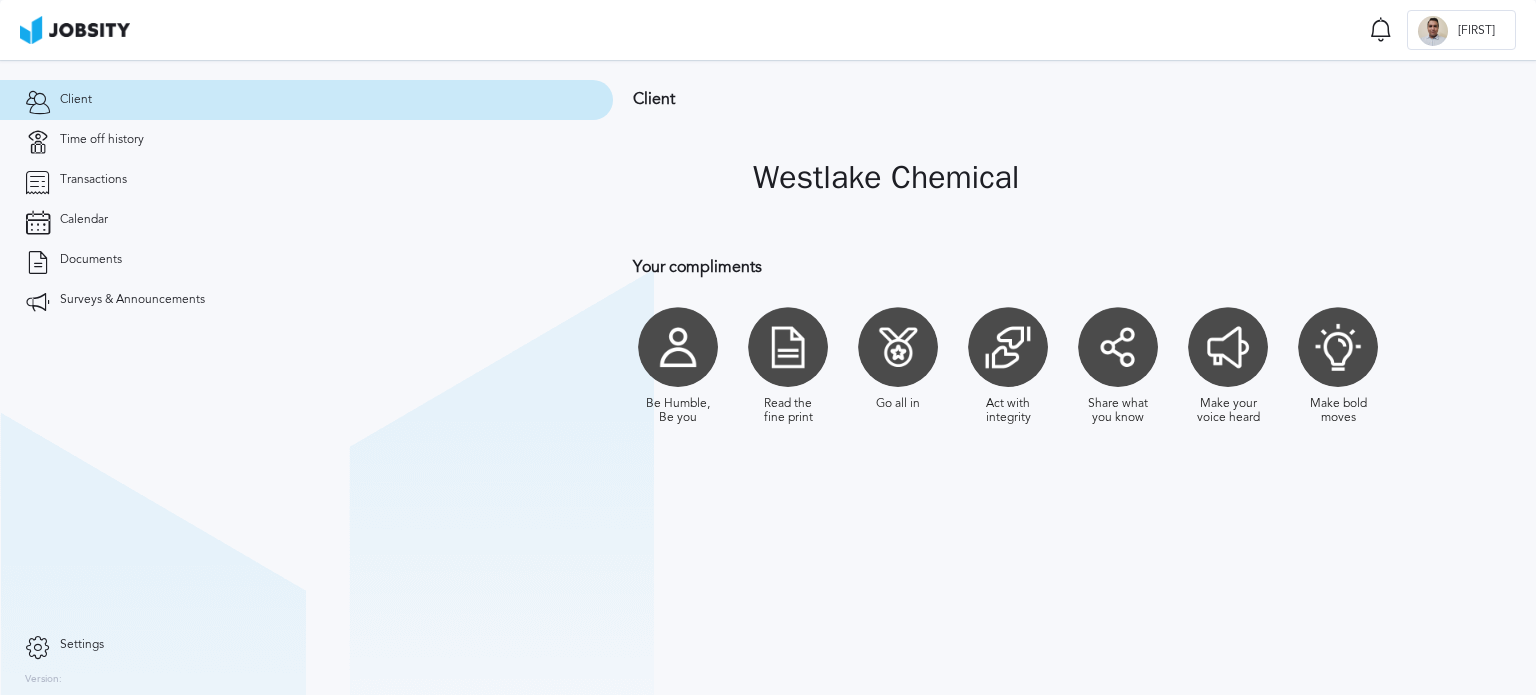 scroll, scrollTop: 0, scrollLeft: 0, axis: both 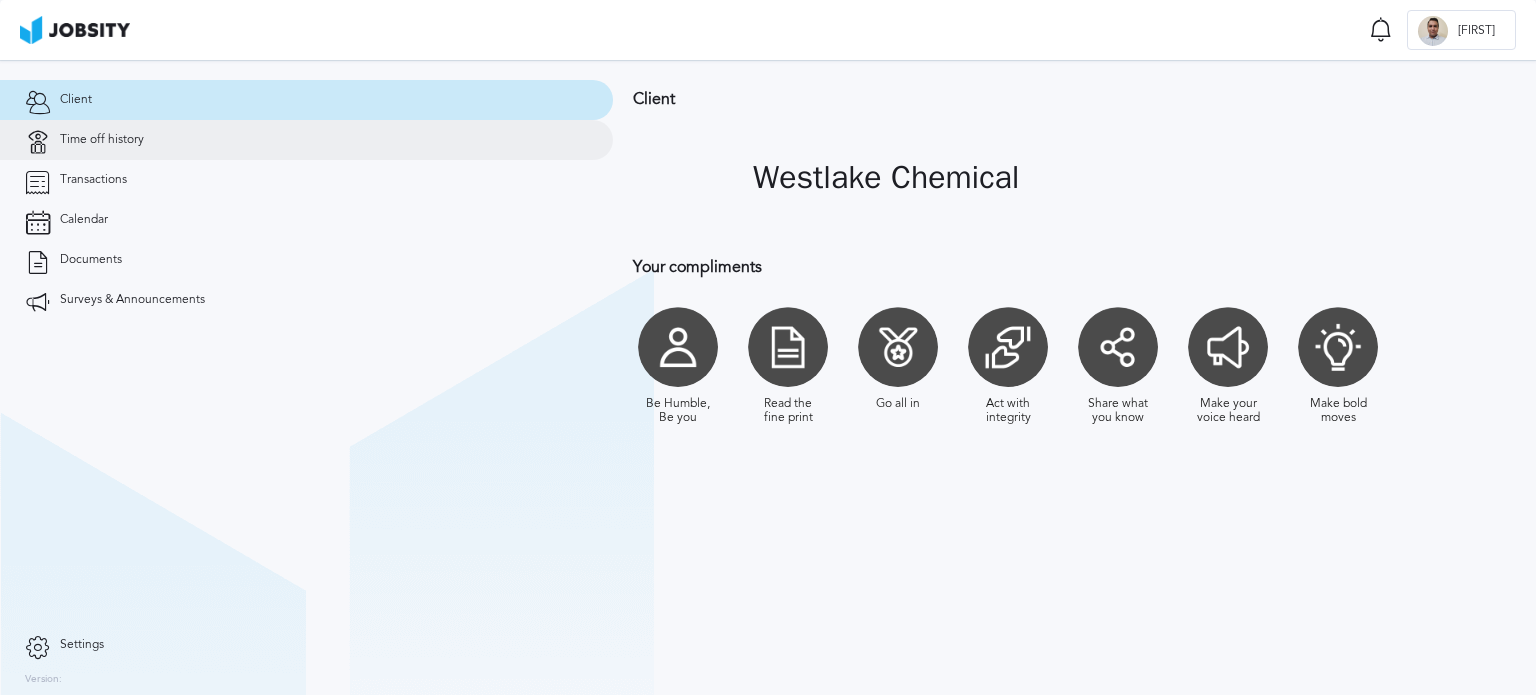 click on "Time off history" at bounding box center [102, 140] 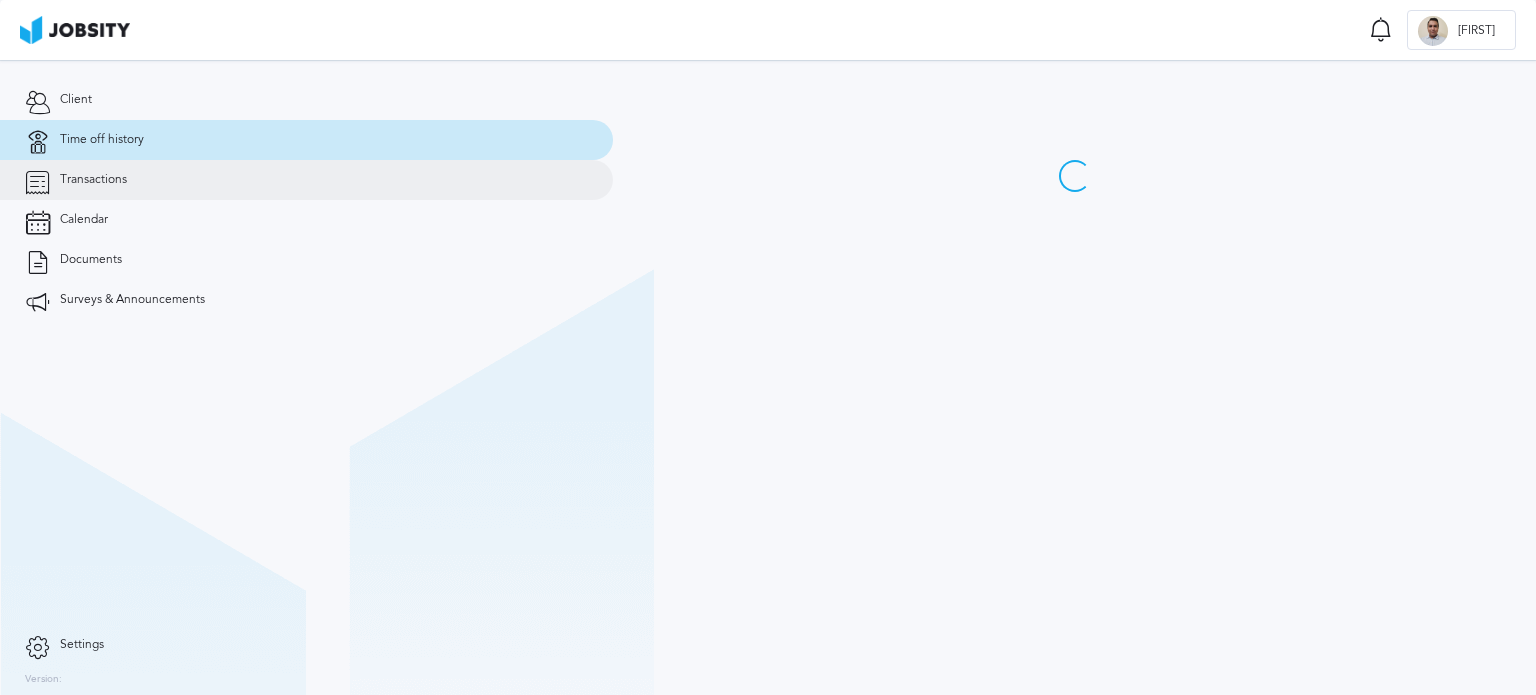 click on "Transactions" at bounding box center (93, 180) 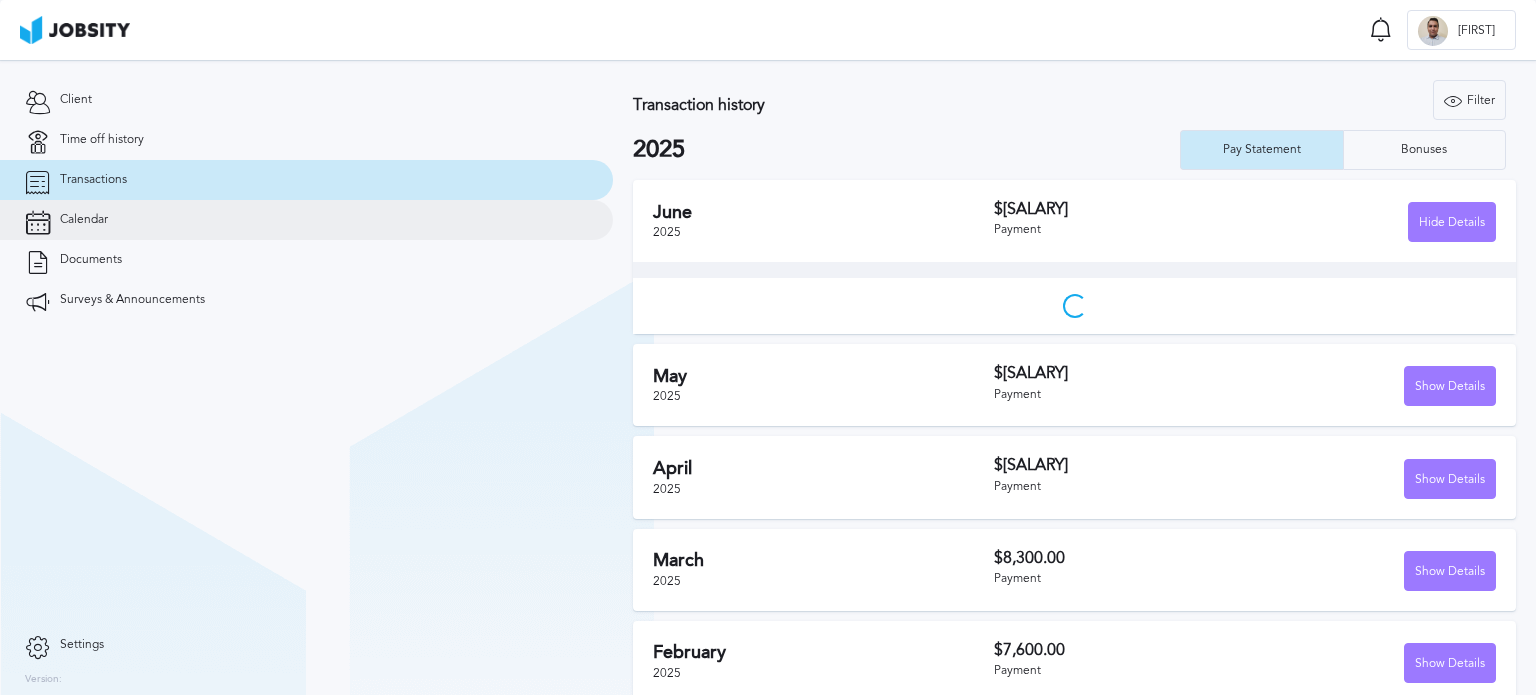 click on "Calendar" at bounding box center (84, 220) 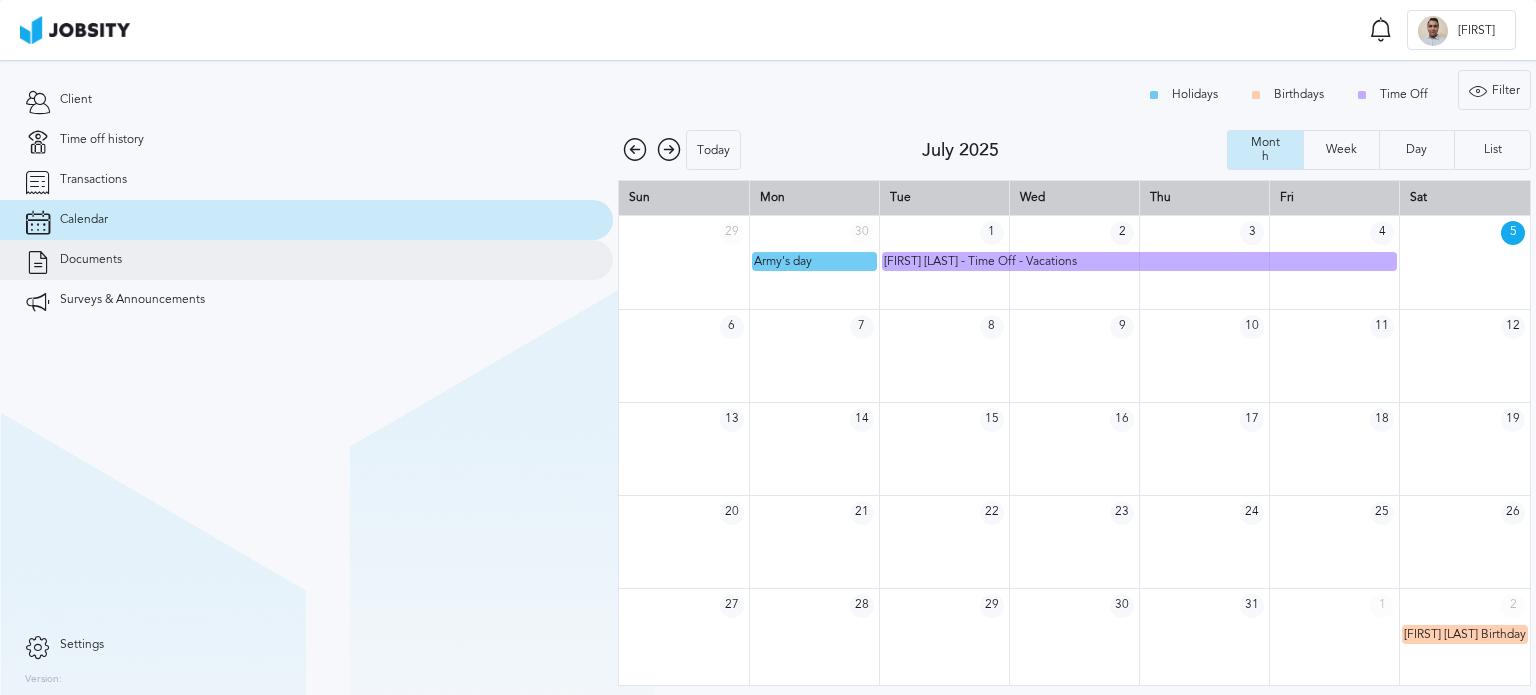 click on "Documents" at bounding box center (306, 260) 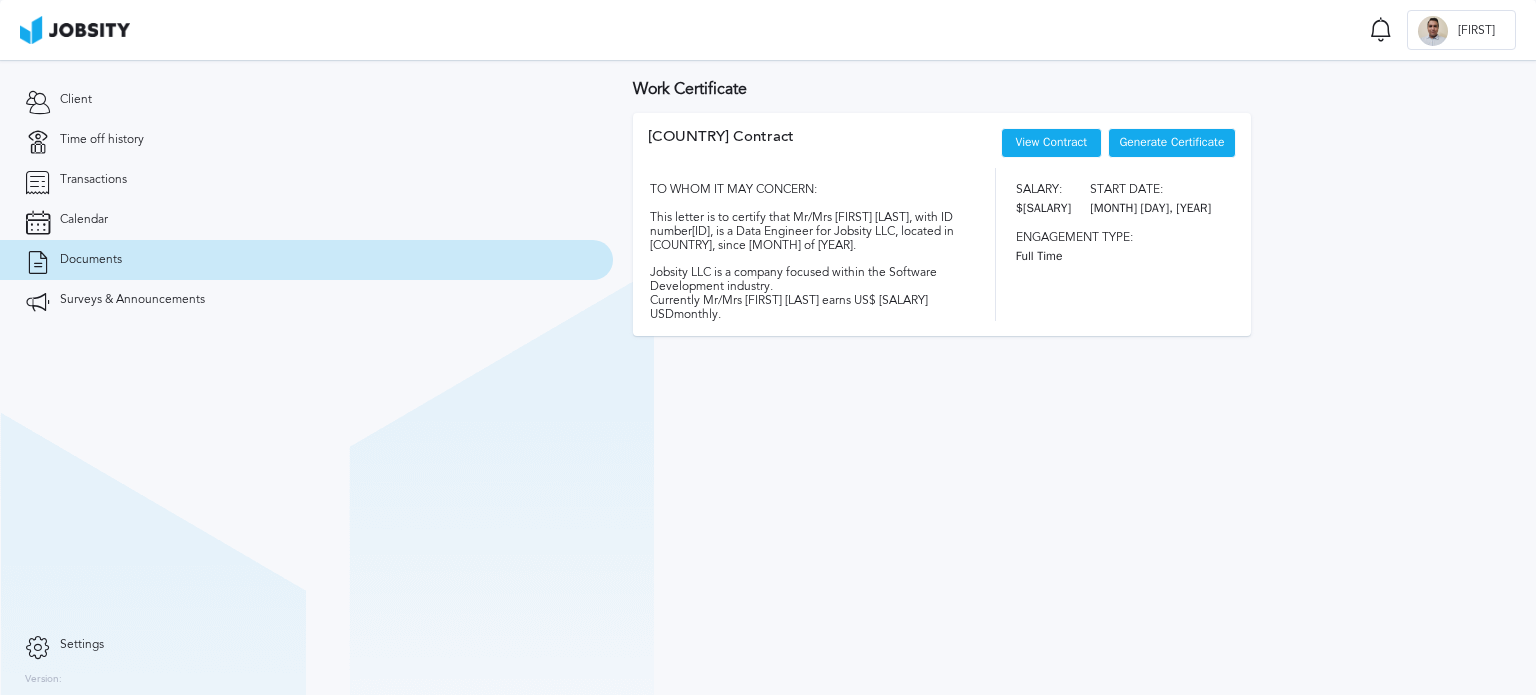 click on "TO WHOM IT MAY CONCERN: This letter is to certify that Mr/Mrs [FIRST] [LAST], with ID number [ID], is a Data Engineer for Jobsity LLC, located in [COUNTRY],
since [MONTH] of [YEAR]. Jobsity LLC is a company focused within the Software Development industry. Currently Mr/Mrs [FIRST] [LAST] earns US$ [SALARY] USD monthly. Salary: $[SALARY] Start date: [MONTH] [DAY], [YEAR] Engagement type: Full Time" at bounding box center [942, 244] 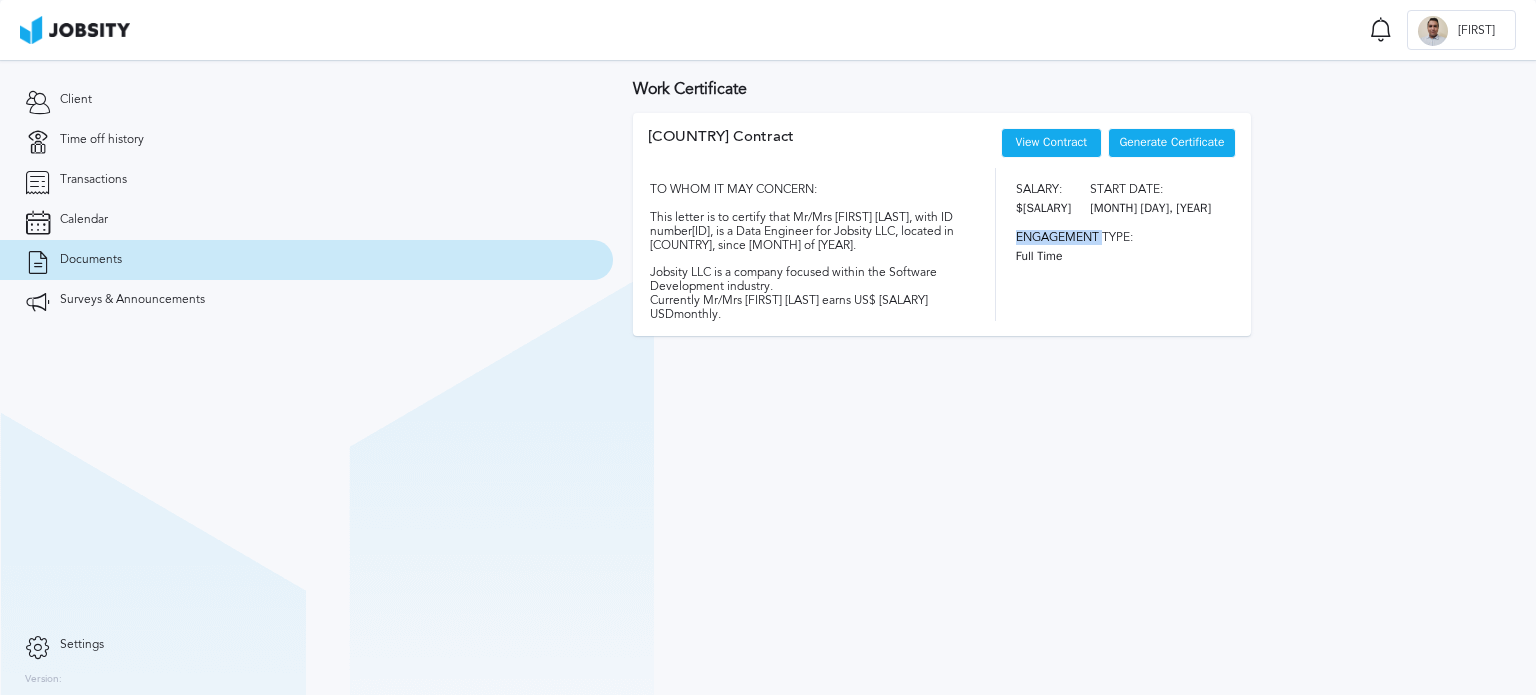 click on "TO WHOM IT MAY CONCERN: This letter is to certify that Mr/Mrs [FIRST] [LAST], with ID number [ID], is a Data Engineer for Jobsity LLC, located in [COUNTRY],
since [MONTH] of [YEAR]. Jobsity LLC is a company focused within the Software Development industry. Currently Mr/Mrs [FIRST] [LAST] earns US$ [SALARY] USD monthly. Salary: $[SALARY] Start date: [MONTH] [DAY], [YEAR] Engagement type: Full Time" at bounding box center (942, 244) 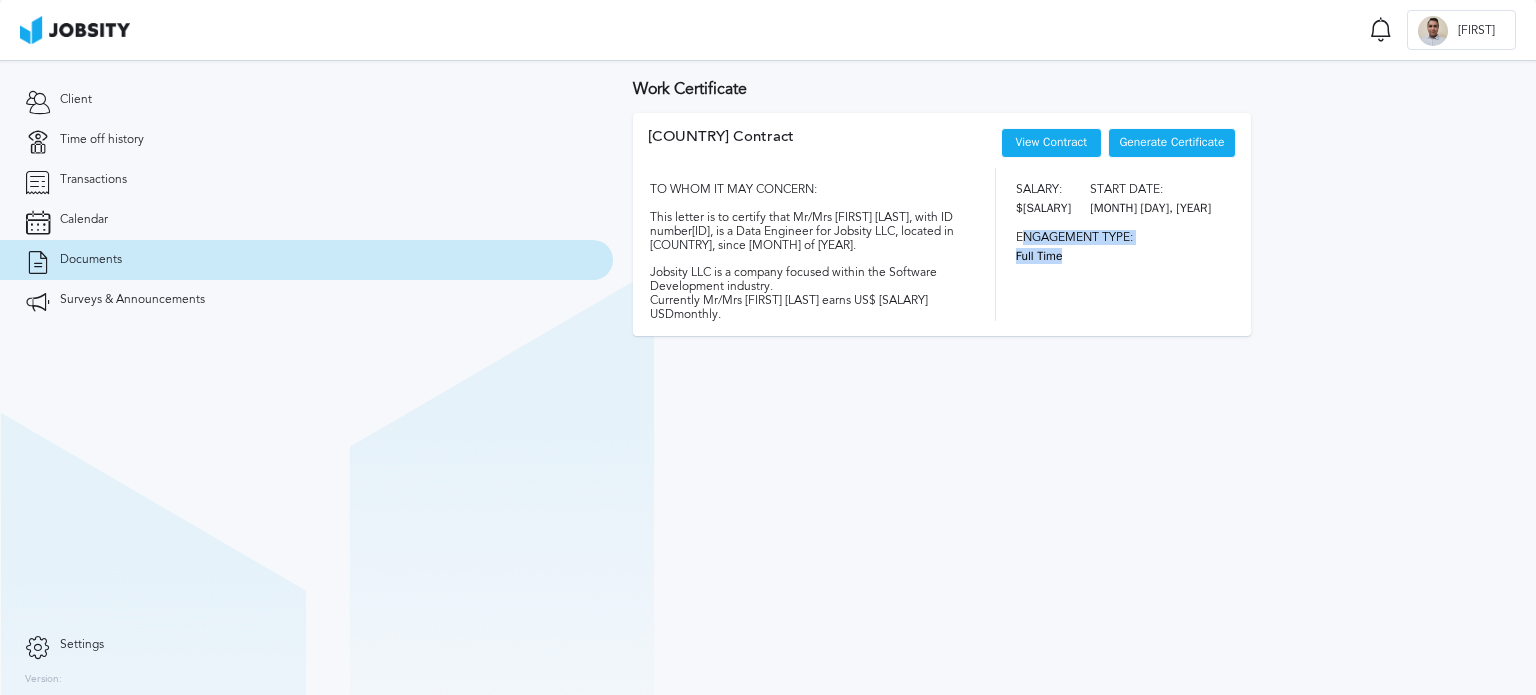 drag, startPoint x: 1020, startPoint y: 236, endPoint x: 1151, endPoint y: 260, distance: 133.18033 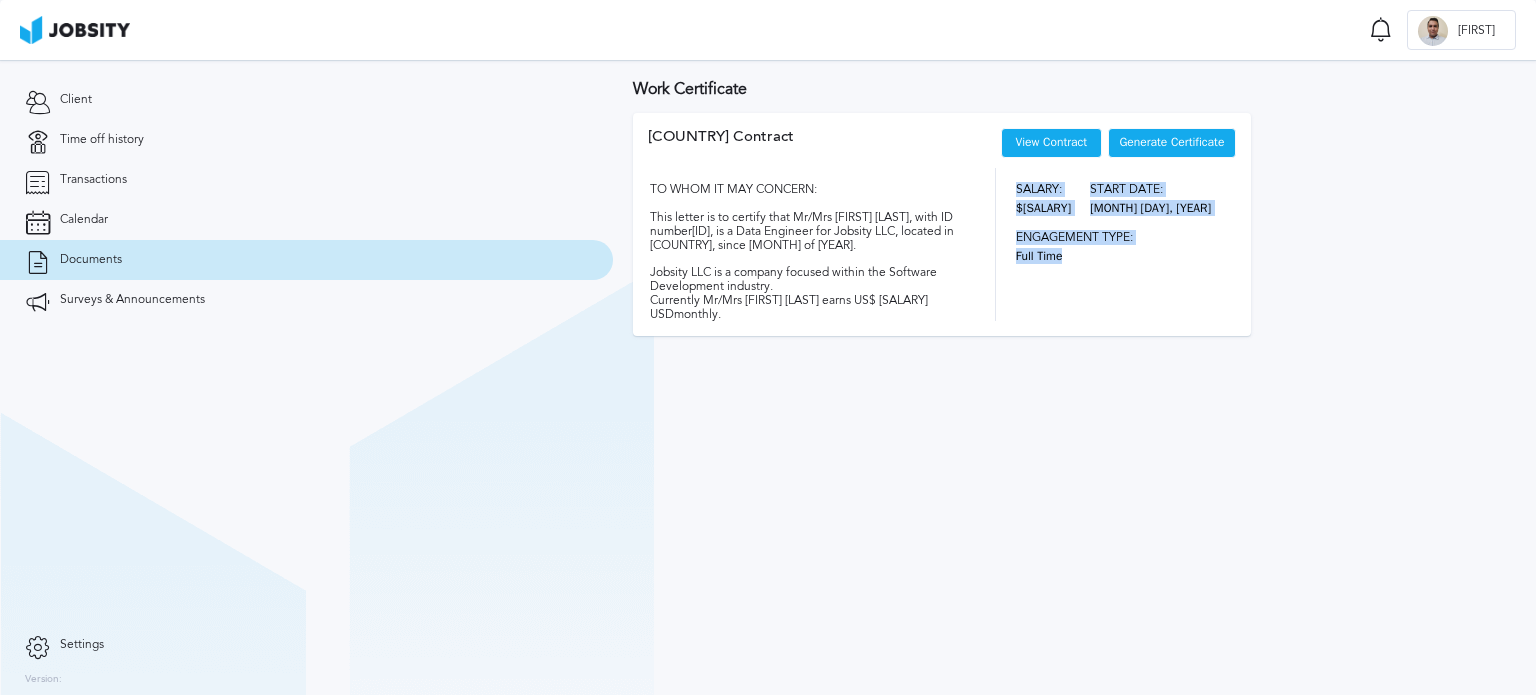drag, startPoint x: 1075, startPoint y: 271, endPoint x: 1004, endPoint y: 190, distance: 107.71258 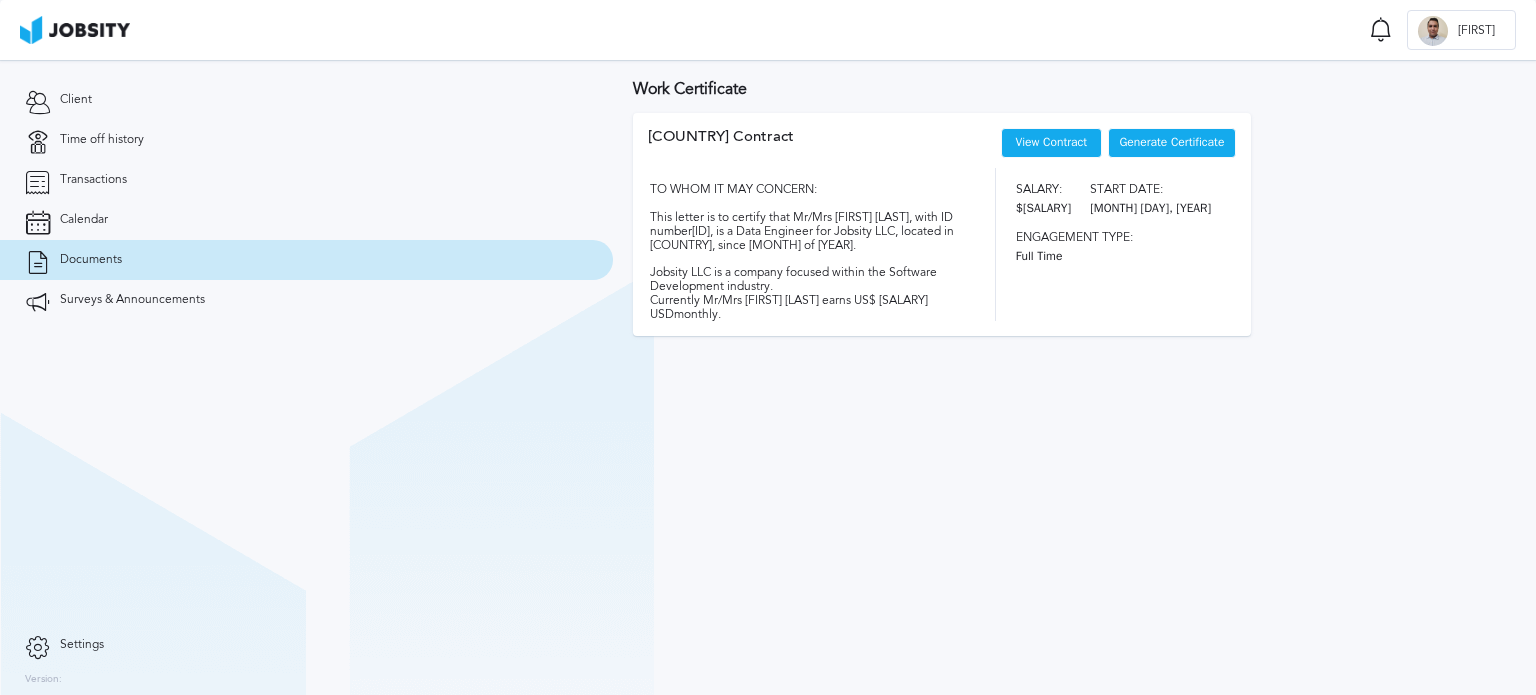 click on "TO WHOM IT MAY CONCERN: This letter is to certify that Mr/Mrs [FIRST] [LAST], with ID number [ID], is a Data Engineer for Jobsity LLC, located in [COUNTRY],
since [MONTH] of [YEAR]. Jobsity LLC is a company focused within the Software Development industry. Currently Mr/Mrs [FIRST] [LAST] earns US$ [SALARY] USD monthly." at bounding box center [804, 244] 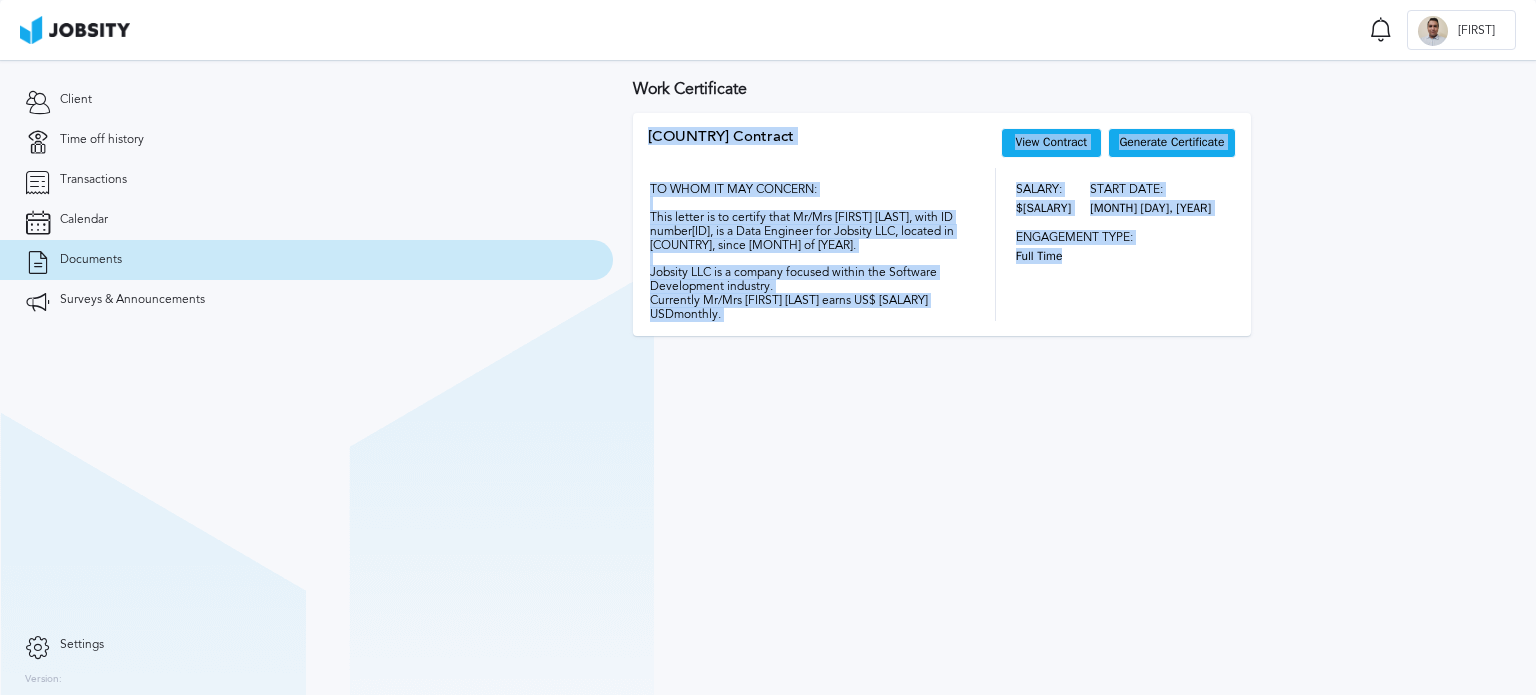 drag, startPoint x: 648, startPoint y: 131, endPoint x: 1101, endPoint y: 265, distance: 472.40344 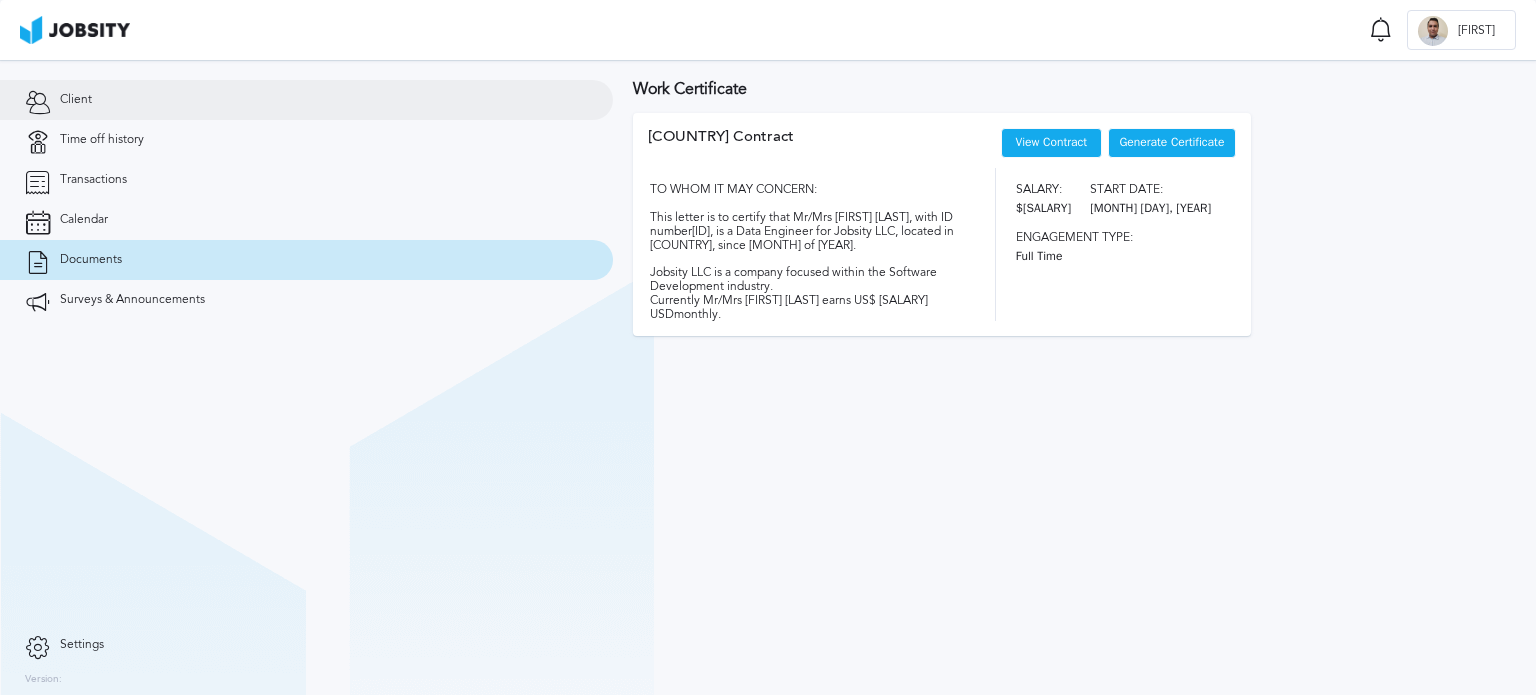 click on "Client" at bounding box center [306, 100] 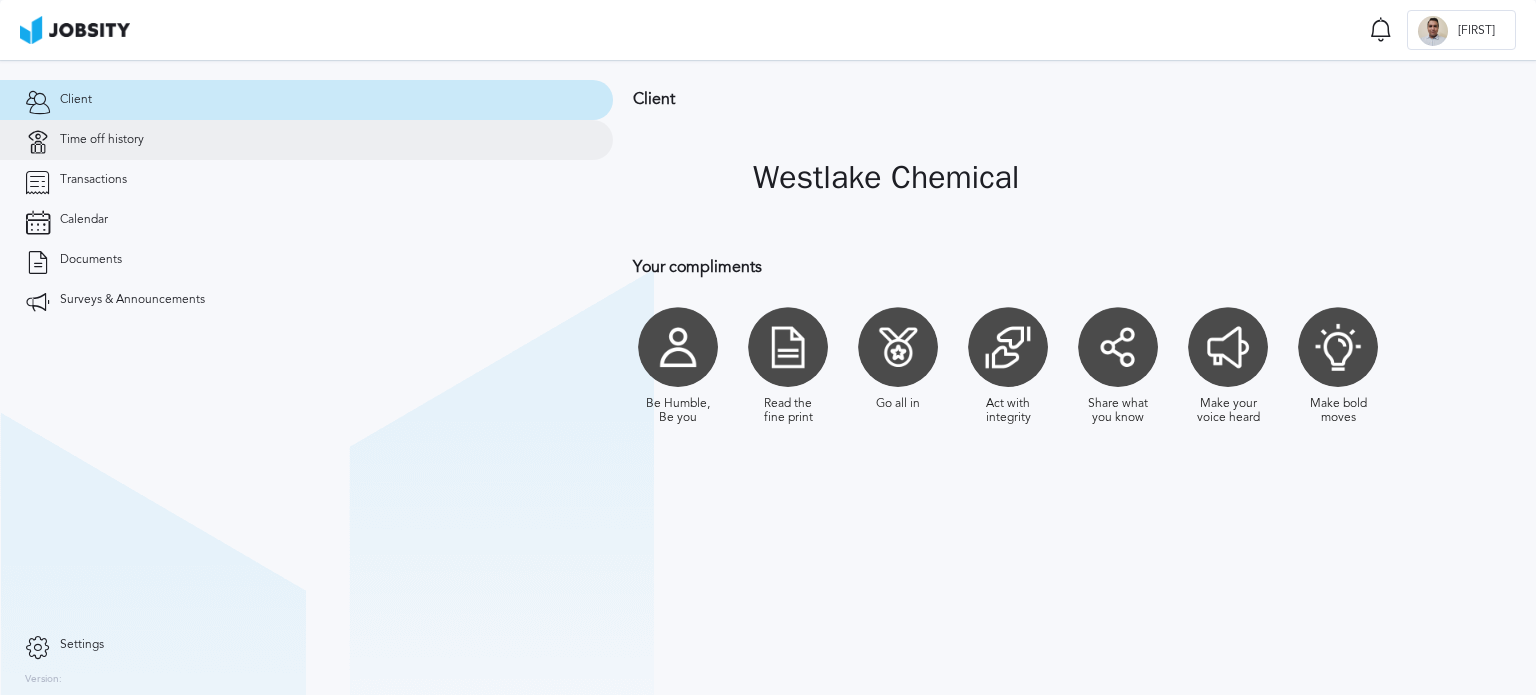 click on "Time off history" at bounding box center (306, 140) 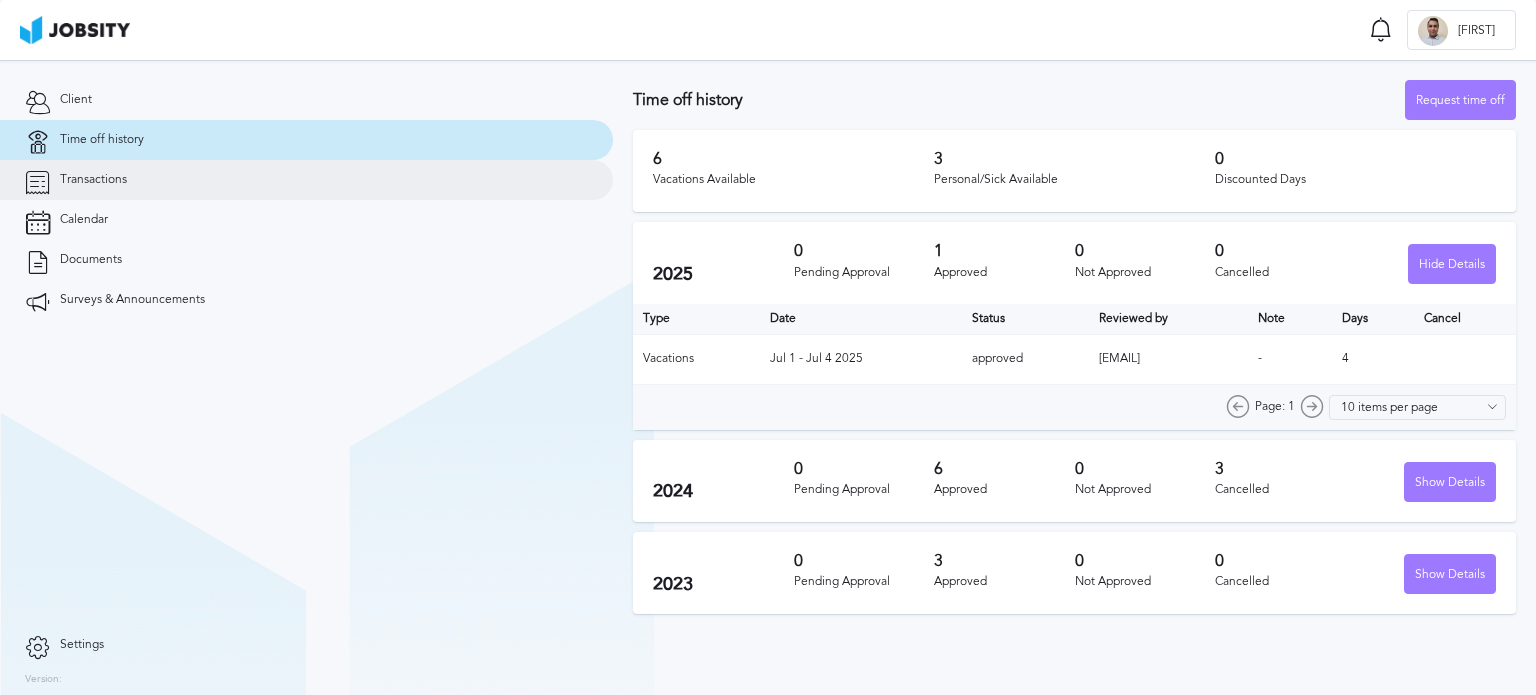click on "Transactions" at bounding box center (306, 180) 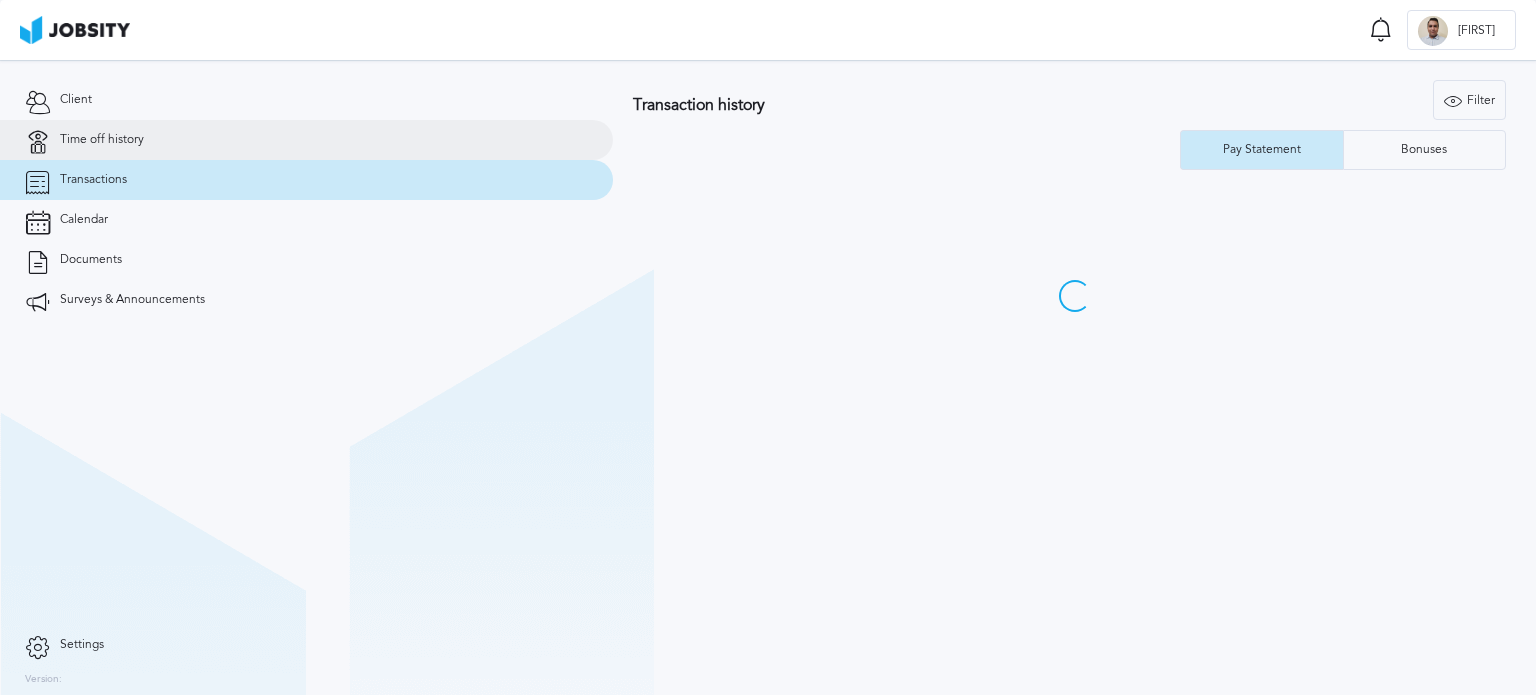 click on "Time off history" at bounding box center (102, 140) 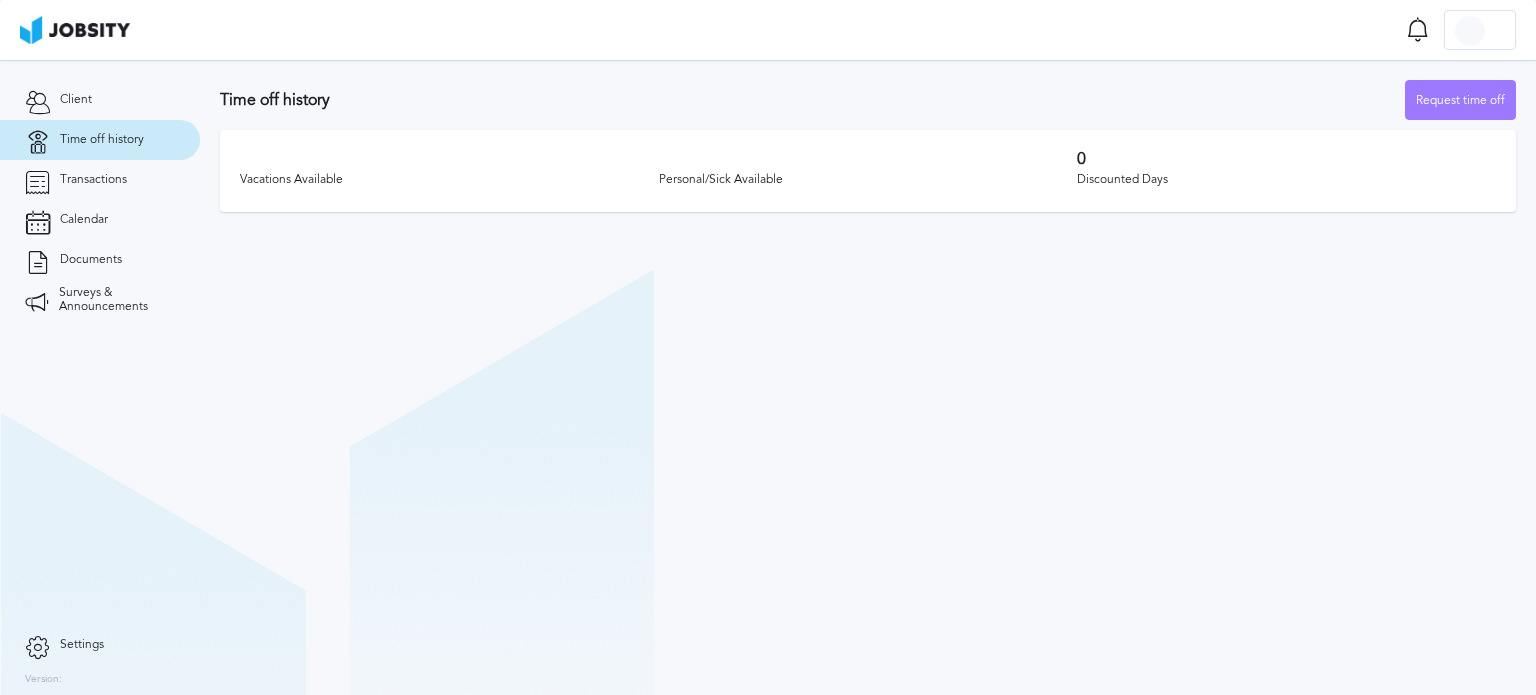 scroll, scrollTop: 0, scrollLeft: 0, axis: both 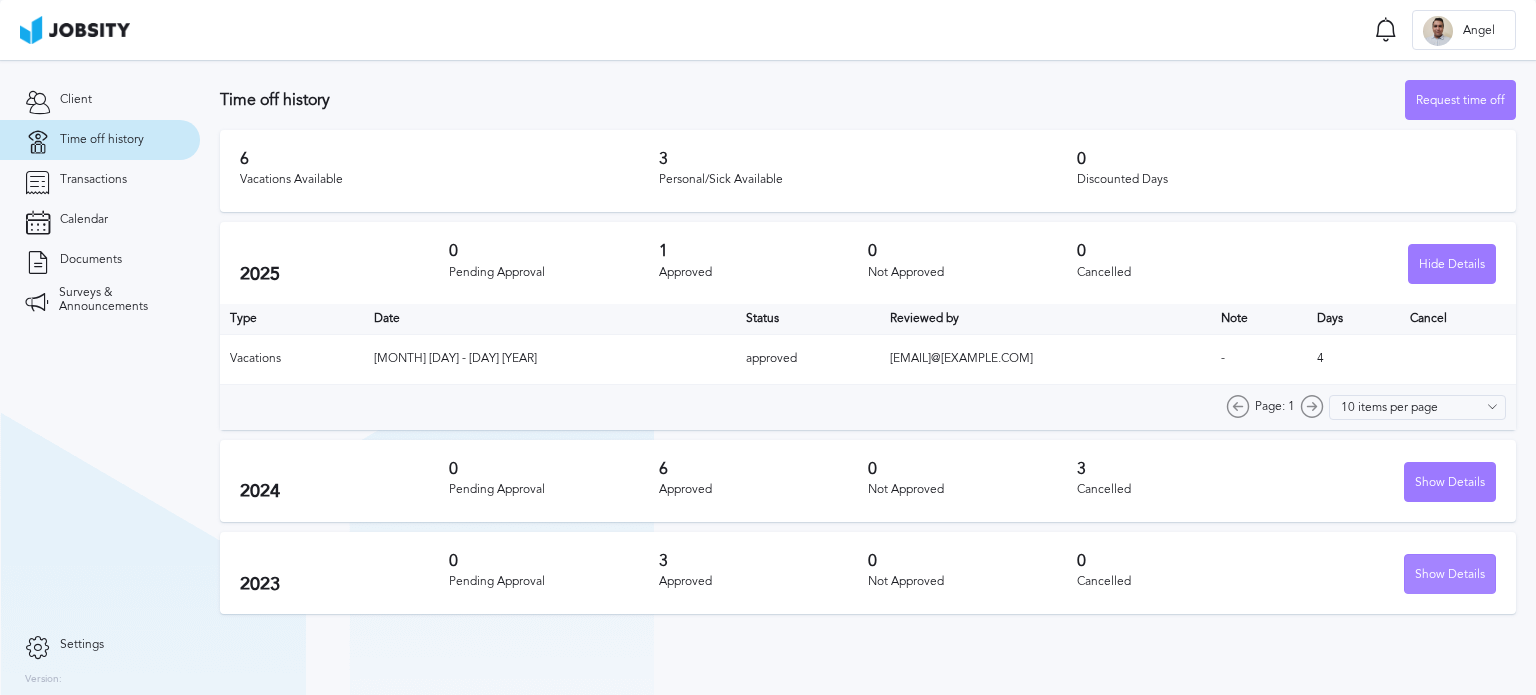 click on "Show Details" at bounding box center (1452, 265) 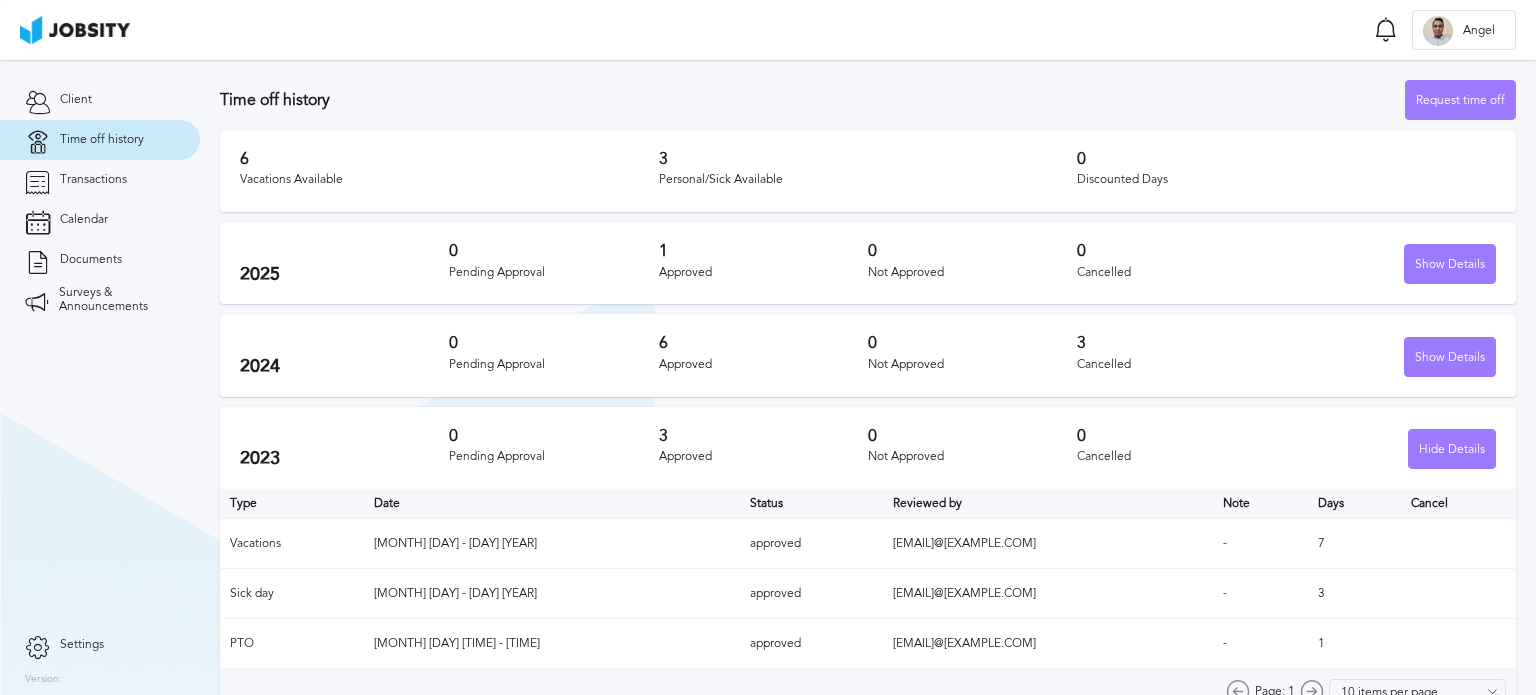 scroll, scrollTop: 28, scrollLeft: 0, axis: vertical 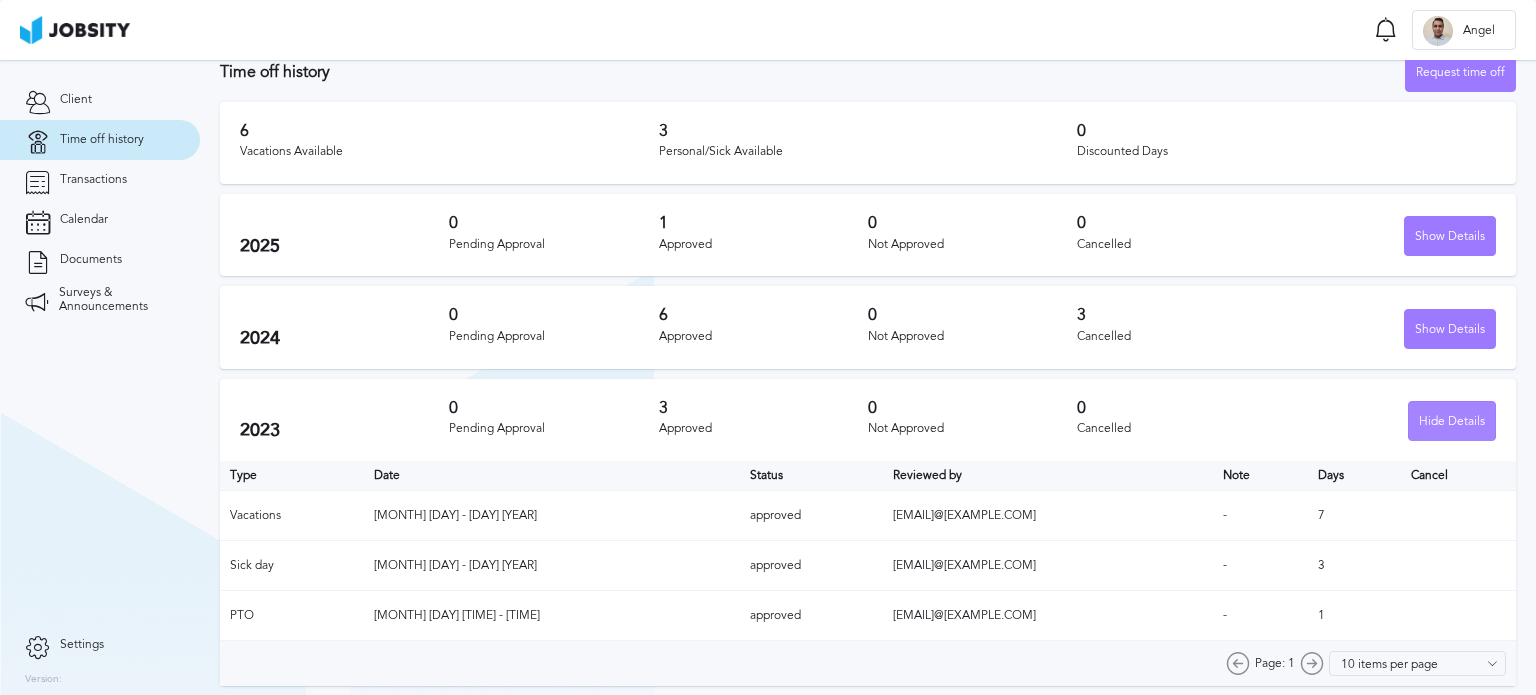 click on "Hide Details" at bounding box center [1450, 237] 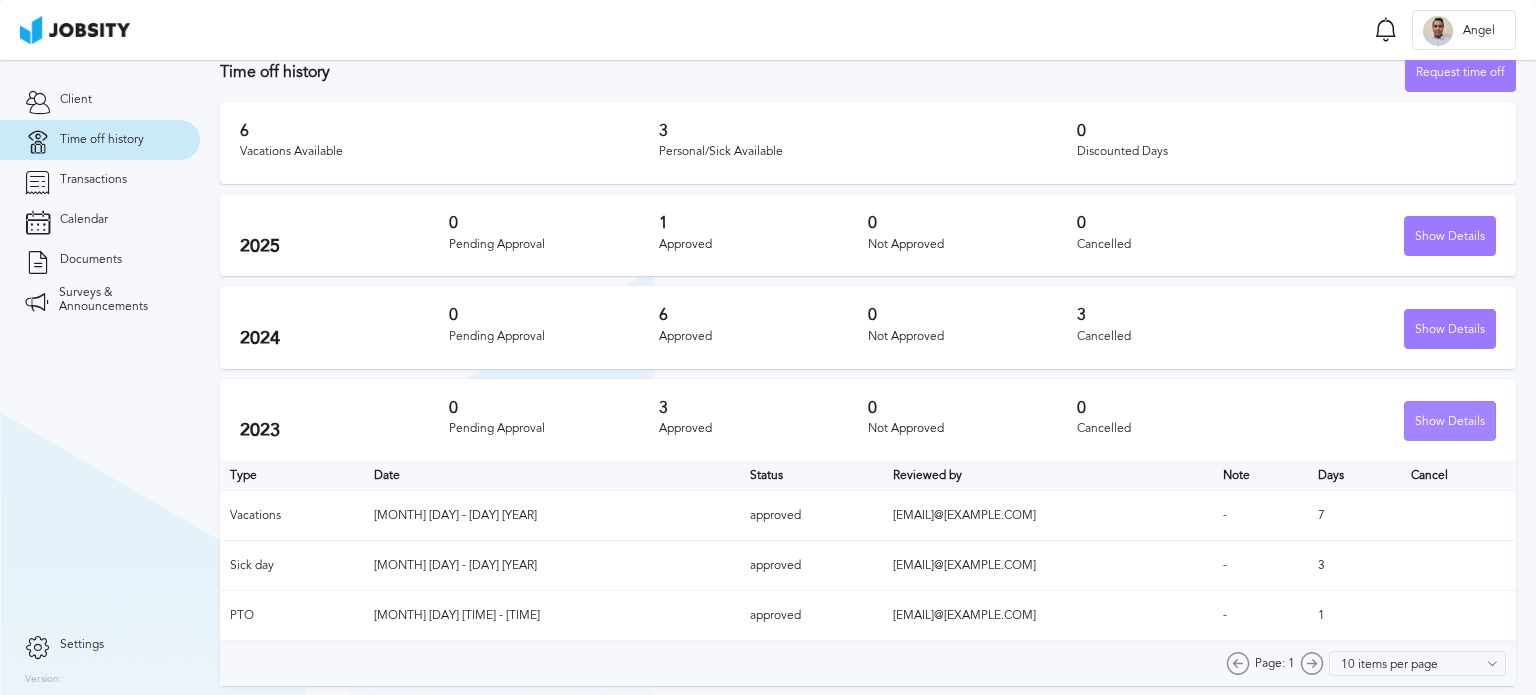 scroll, scrollTop: 0, scrollLeft: 0, axis: both 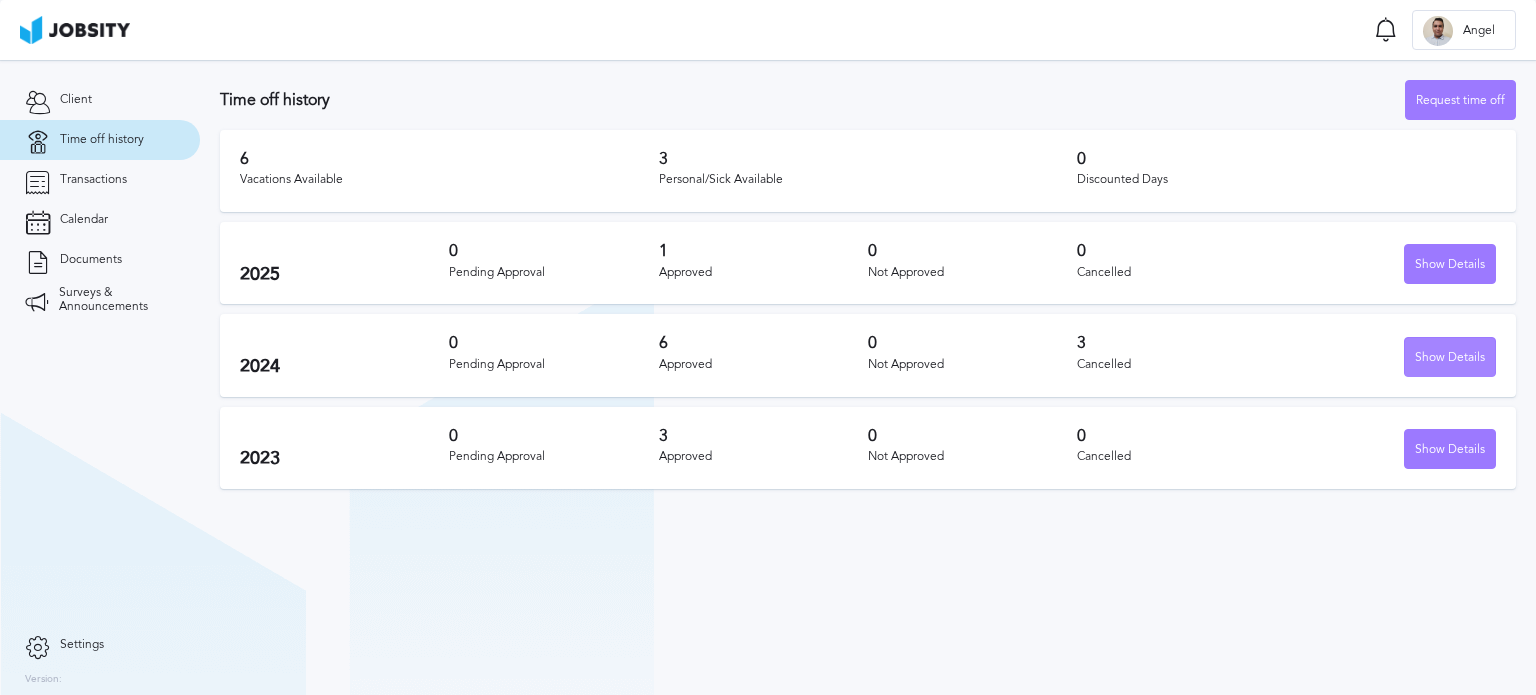 click on "Show Details" at bounding box center (1450, 265) 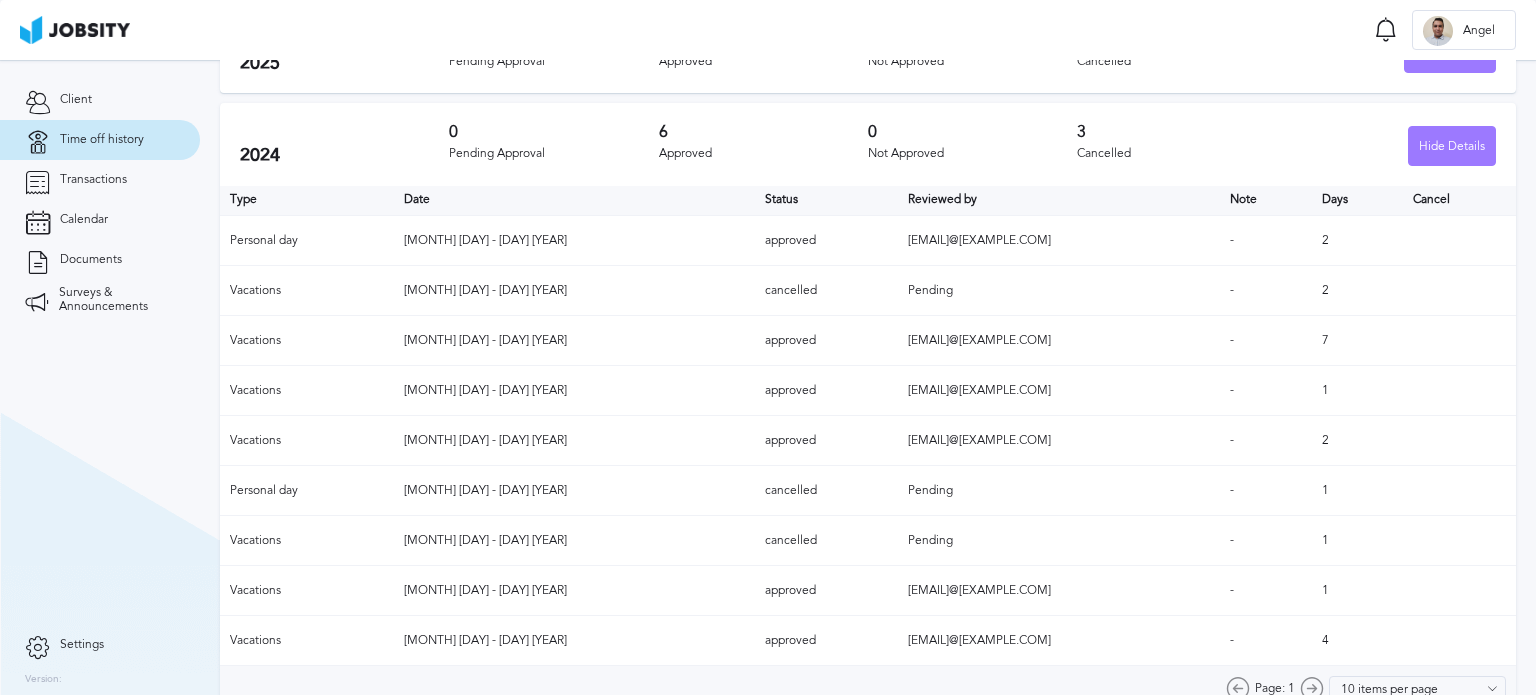 scroll, scrollTop: 0, scrollLeft: 0, axis: both 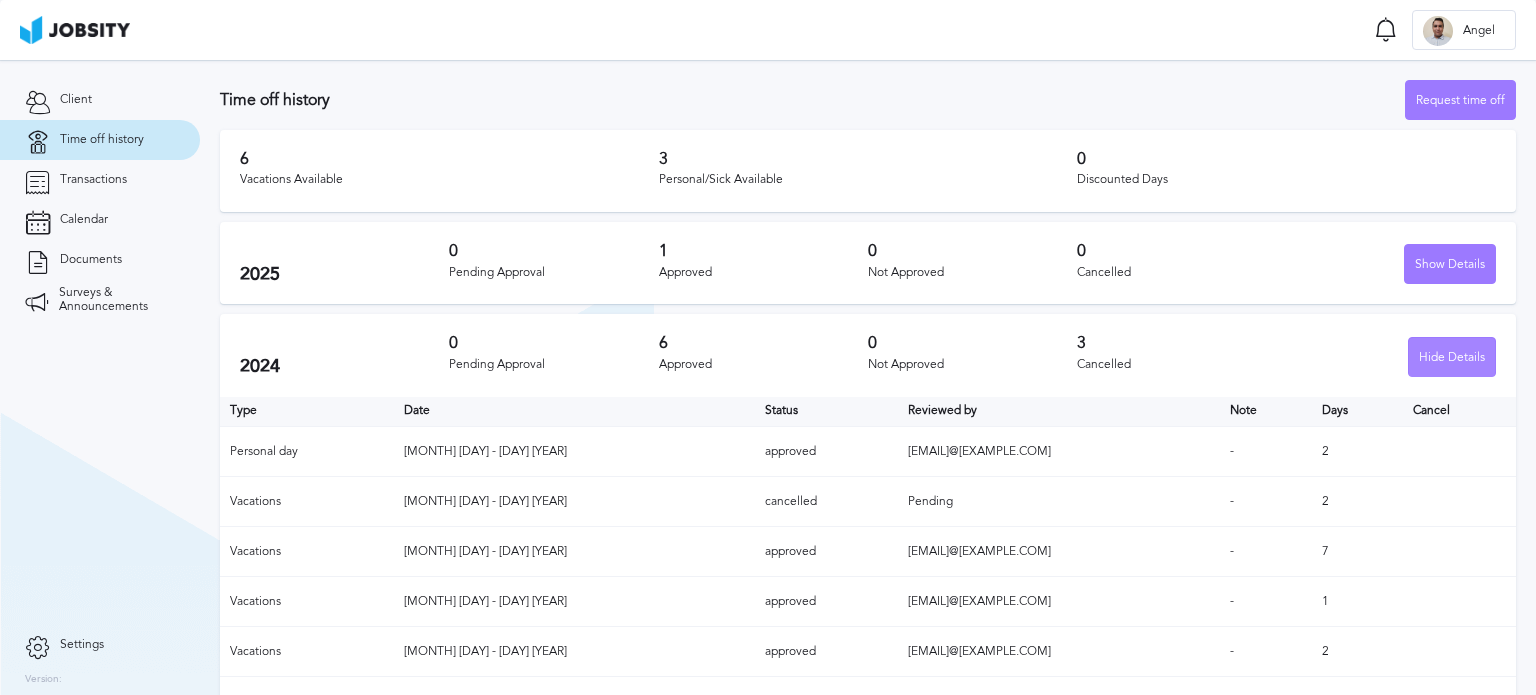 click on "Hide Details" at bounding box center (1450, 265) 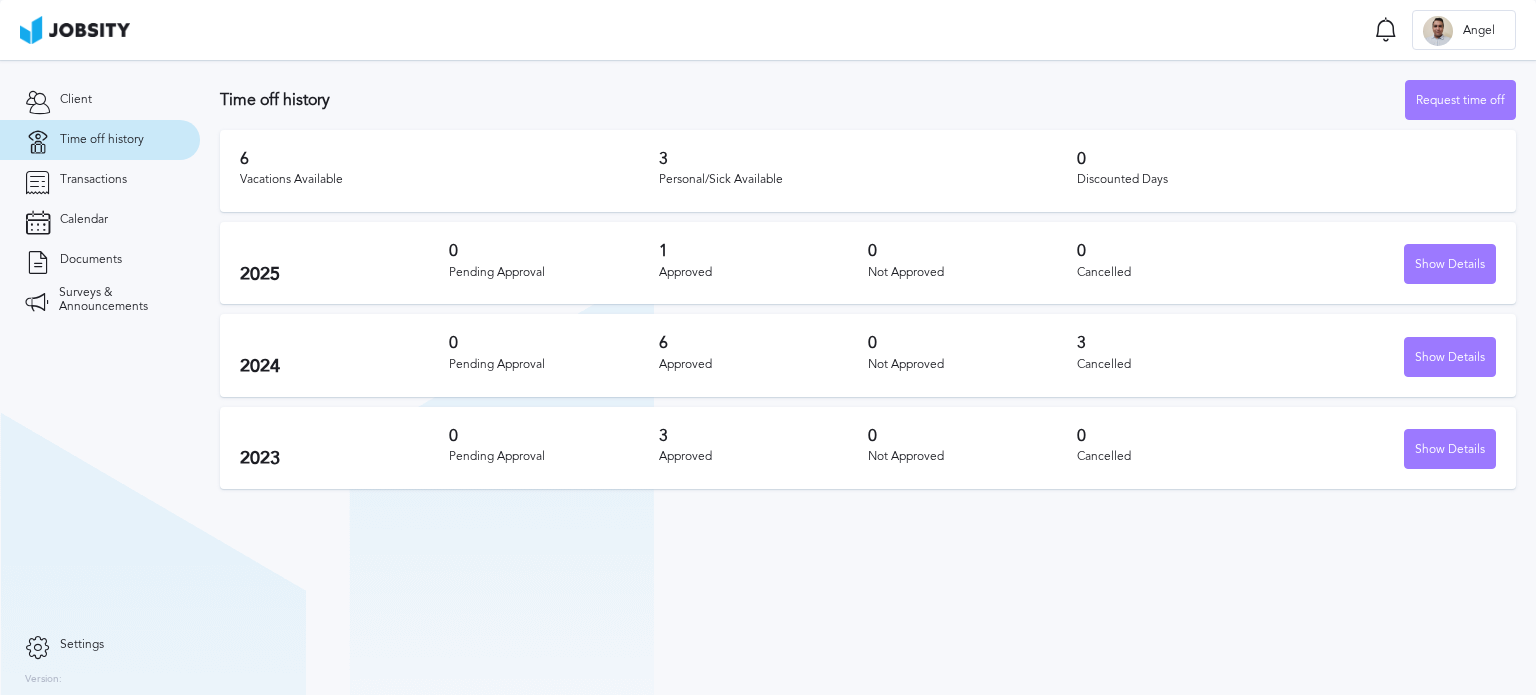 type 